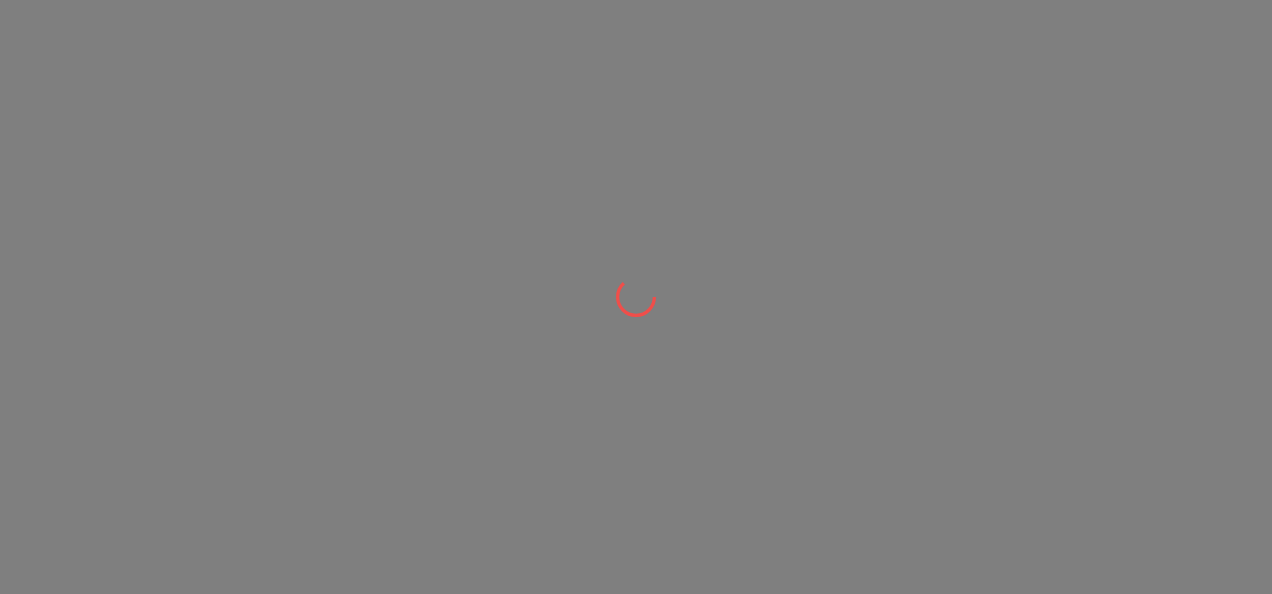scroll, scrollTop: 0, scrollLeft: 0, axis: both 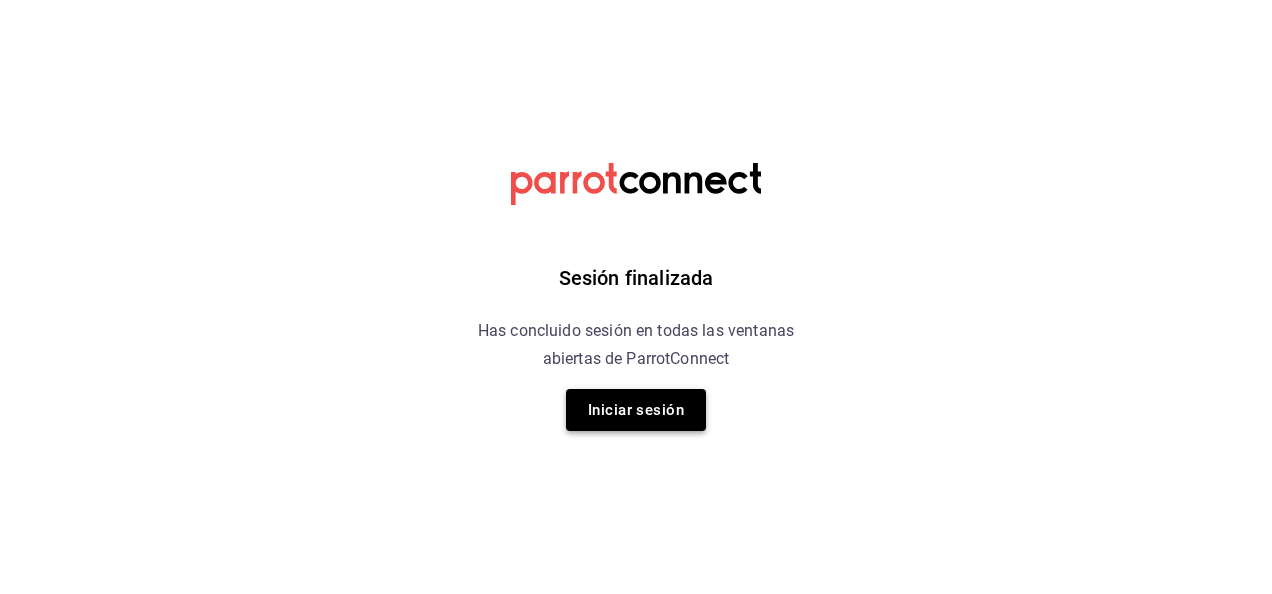 click on "Iniciar sesión" at bounding box center (636, 410) 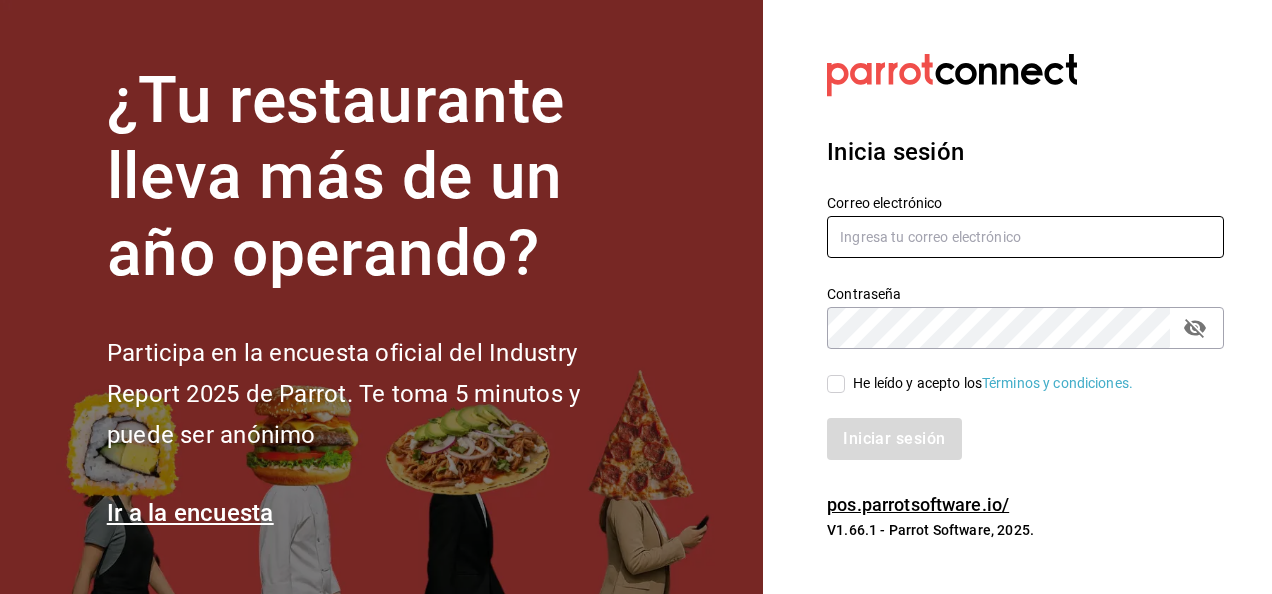 click at bounding box center (1025, 237) 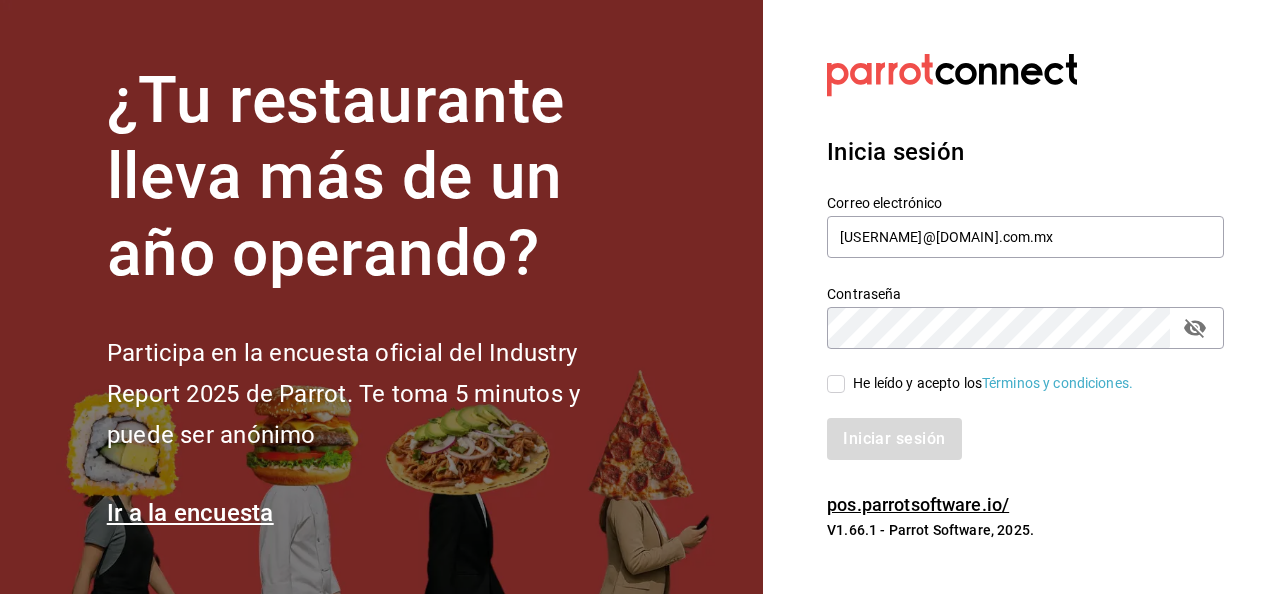 click on "He leído y acepto los  Términos y condiciones." at bounding box center (836, 384) 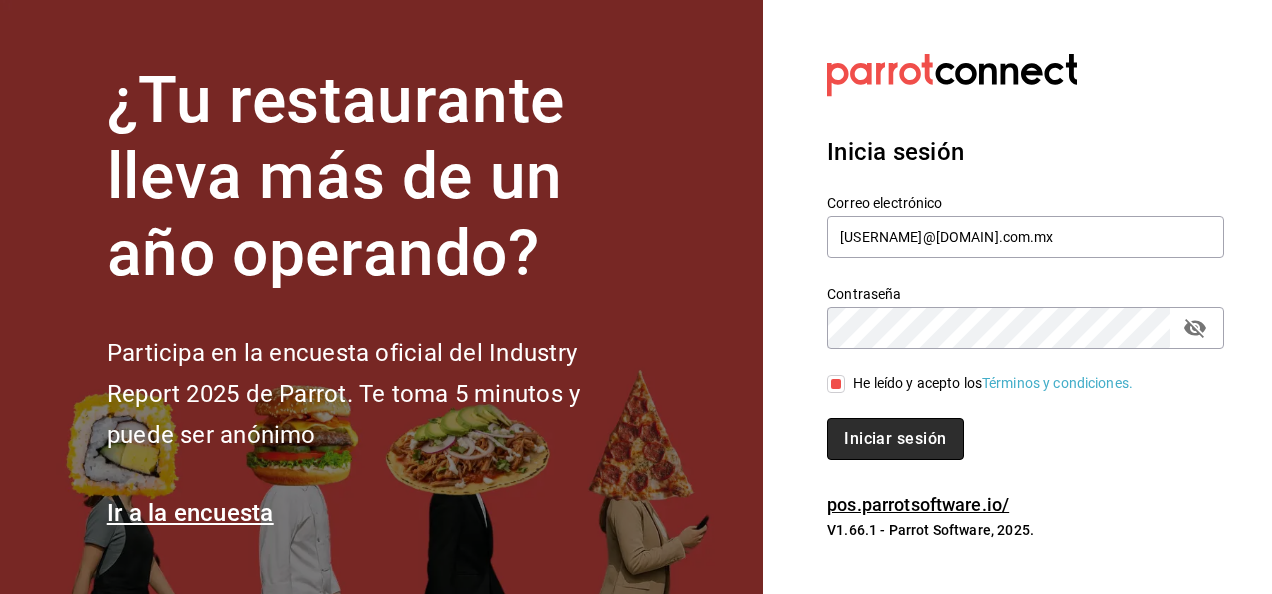 click on "Iniciar sesión" at bounding box center (895, 439) 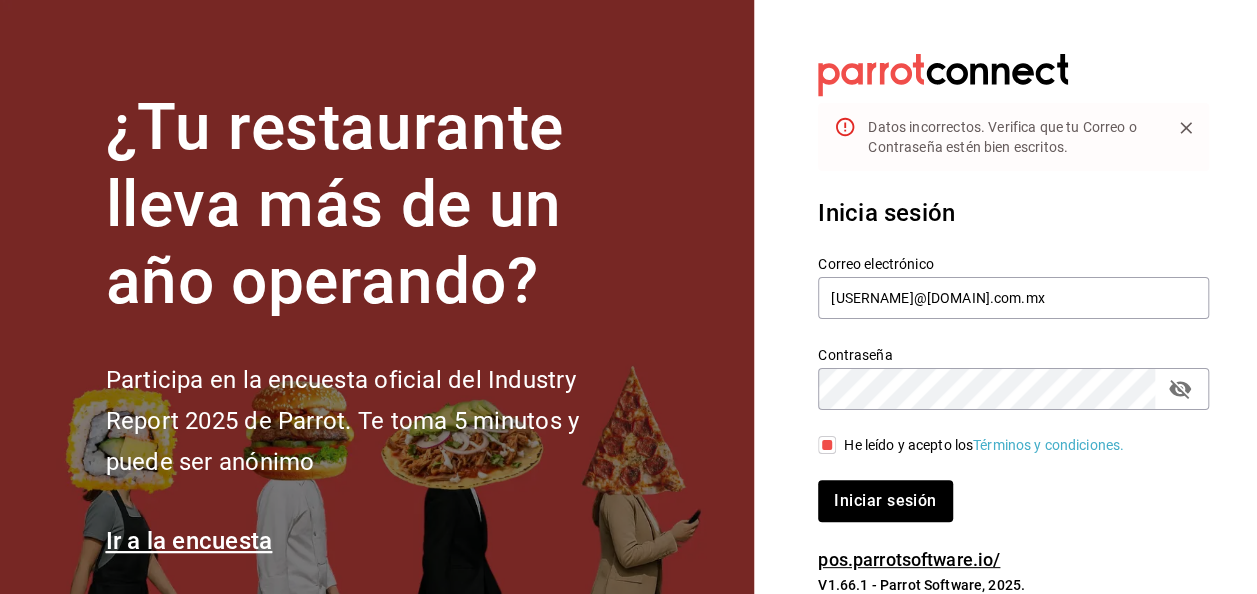 click 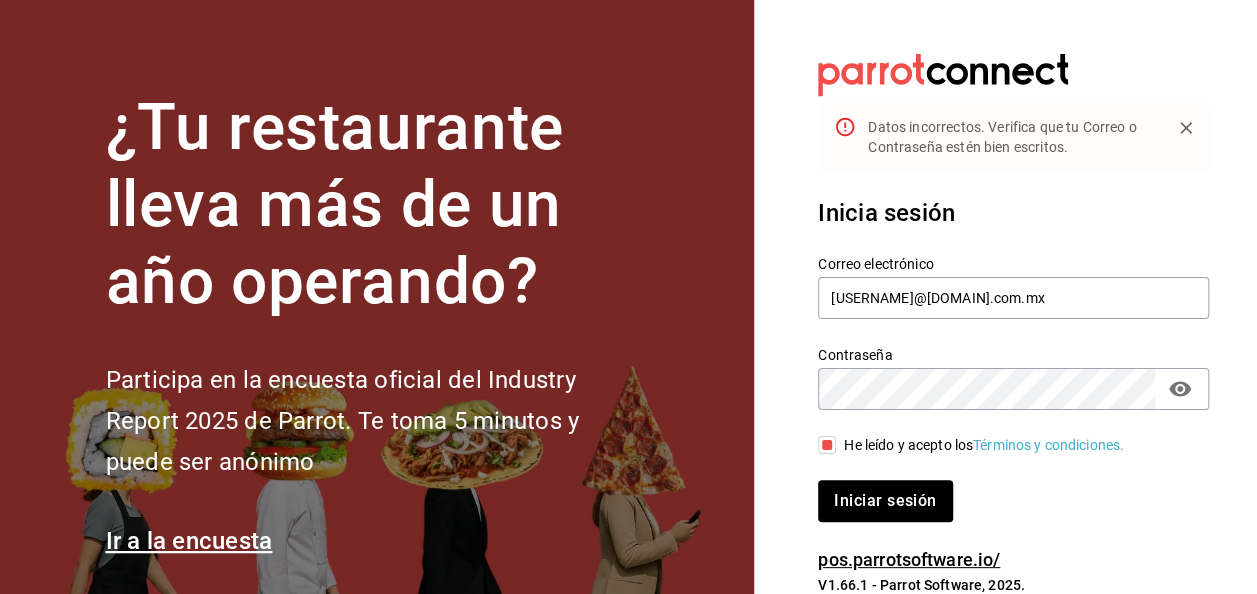 click on "Iniciar sesión" at bounding box center (885, 501) 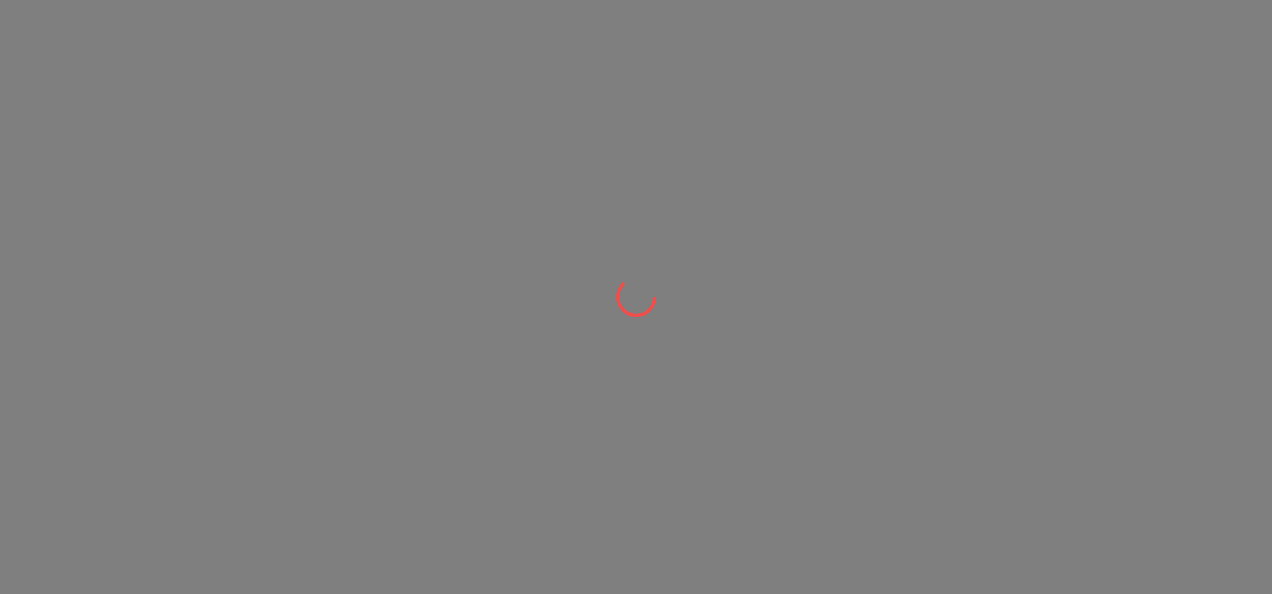 scroll, scrollTop: 0, scrollLeft: 0, axis: both 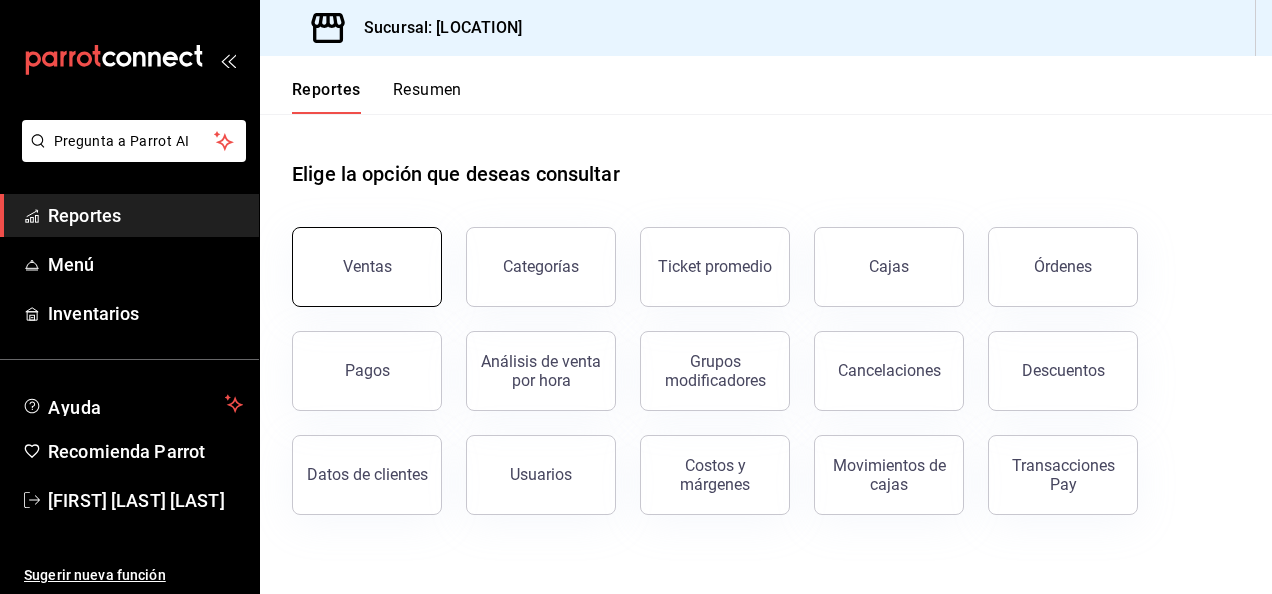 click on "Ventas" at bounding box center (367, 267) 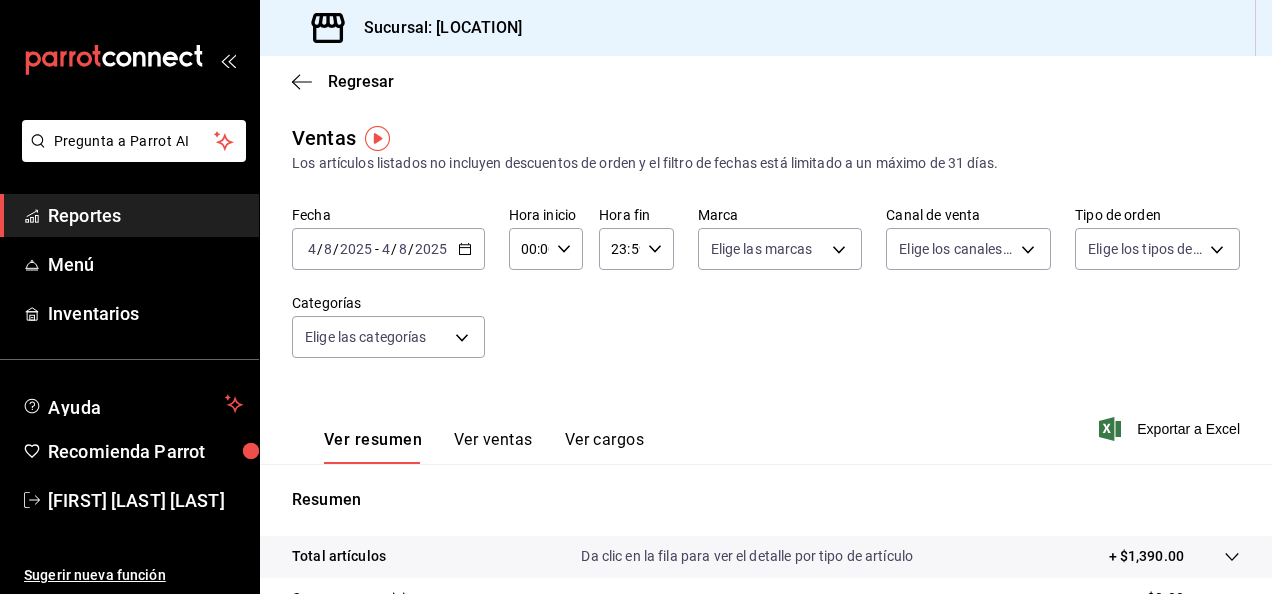 click on "2025-08-04 4 / 8 / 2025 - 2025-08-04 4 / 8 / 2025" at bounding box center (388, 249) 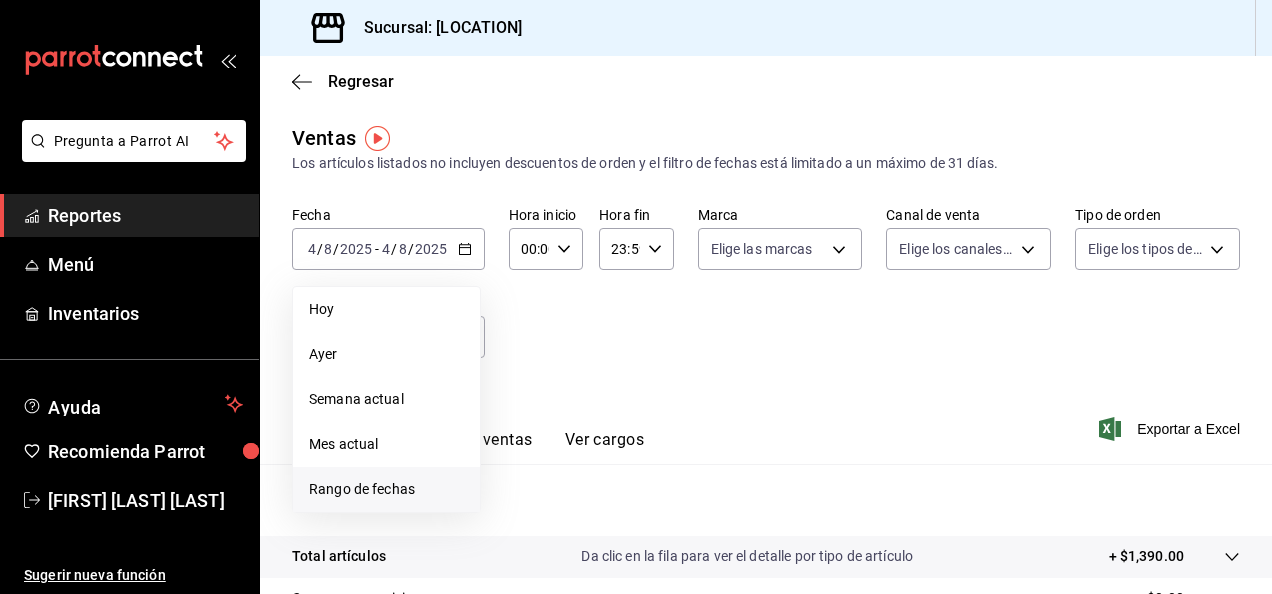 click on "Rango de fechas" at bounding box center (386, 489) 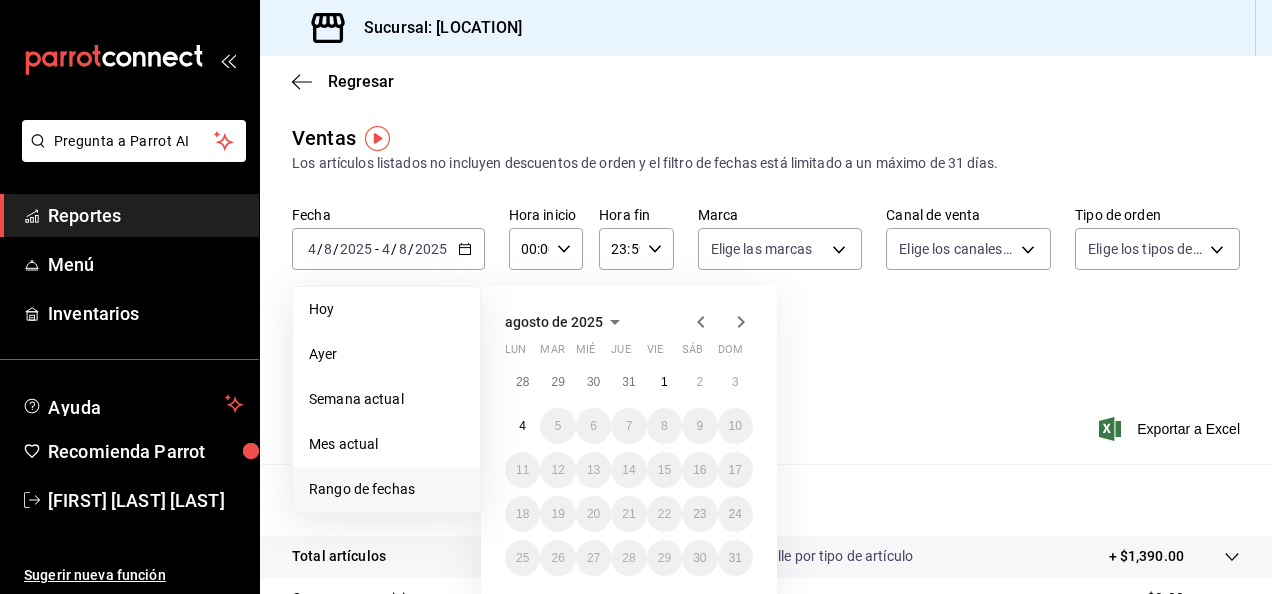 click 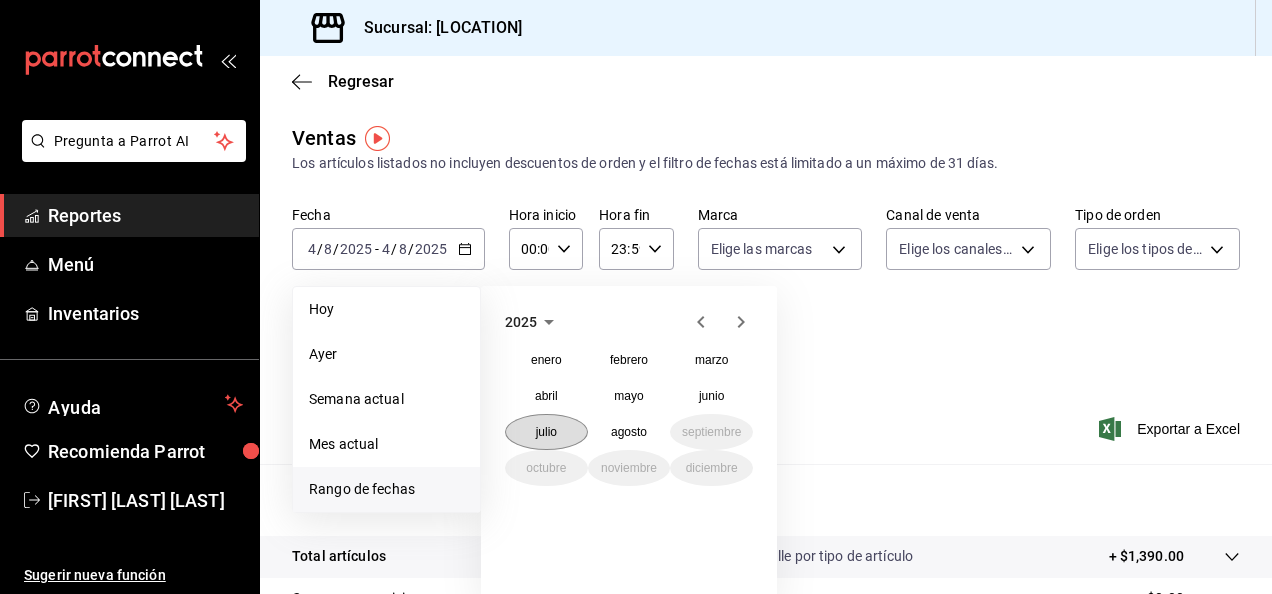 click on "julio" at bounding box center (546, 432) 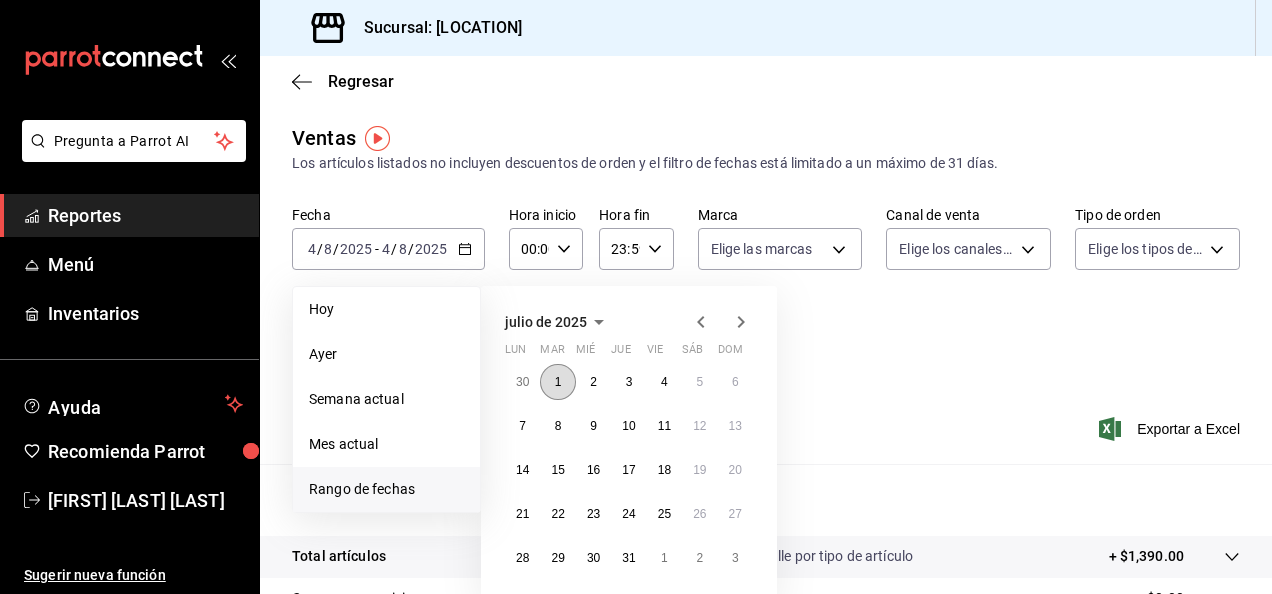 click on "1" at bounding box center [557, 382] 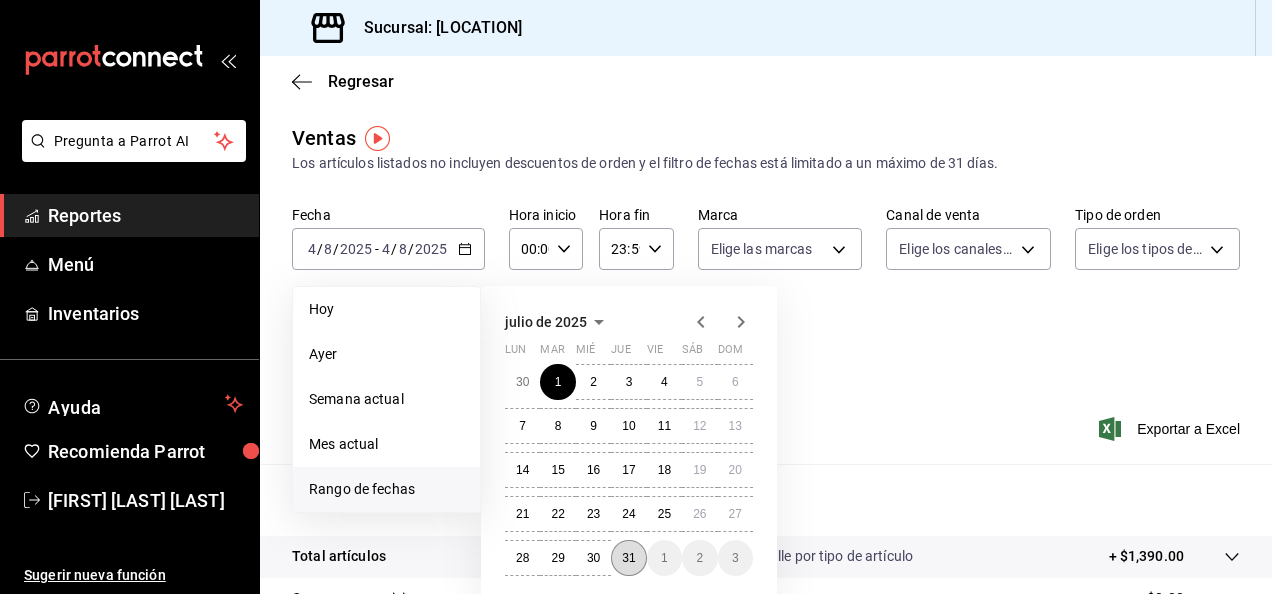 click on "31" at bounding box center [628, 558] 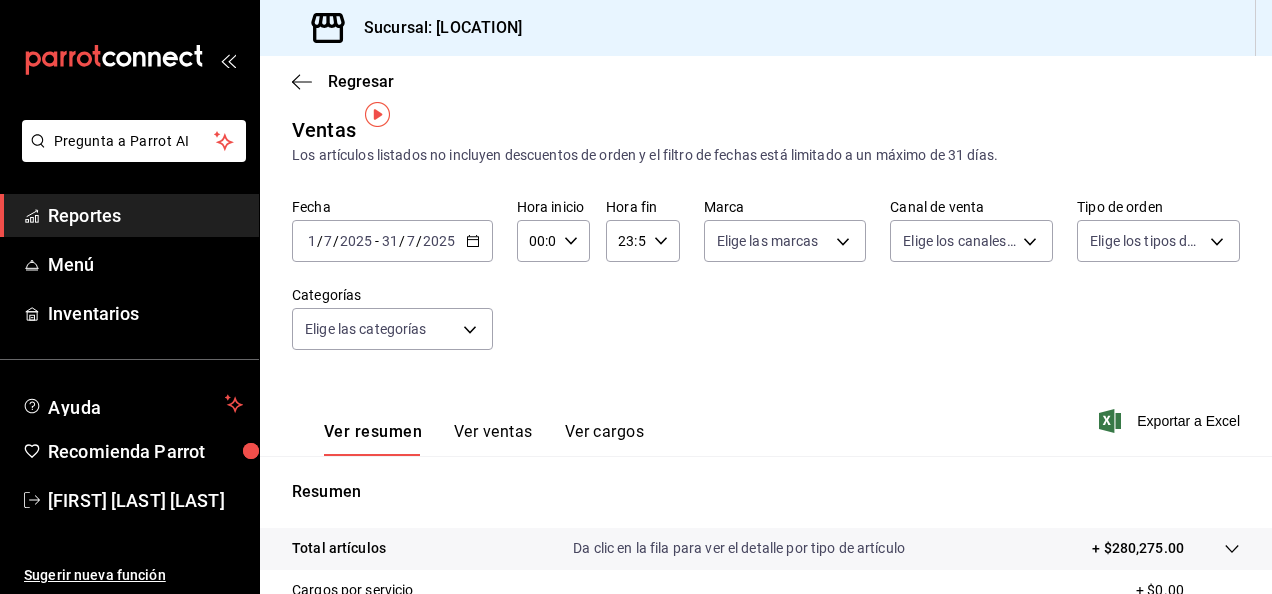 scroll, scrollTop: 8, scrollLeft: 0, axis: vertical 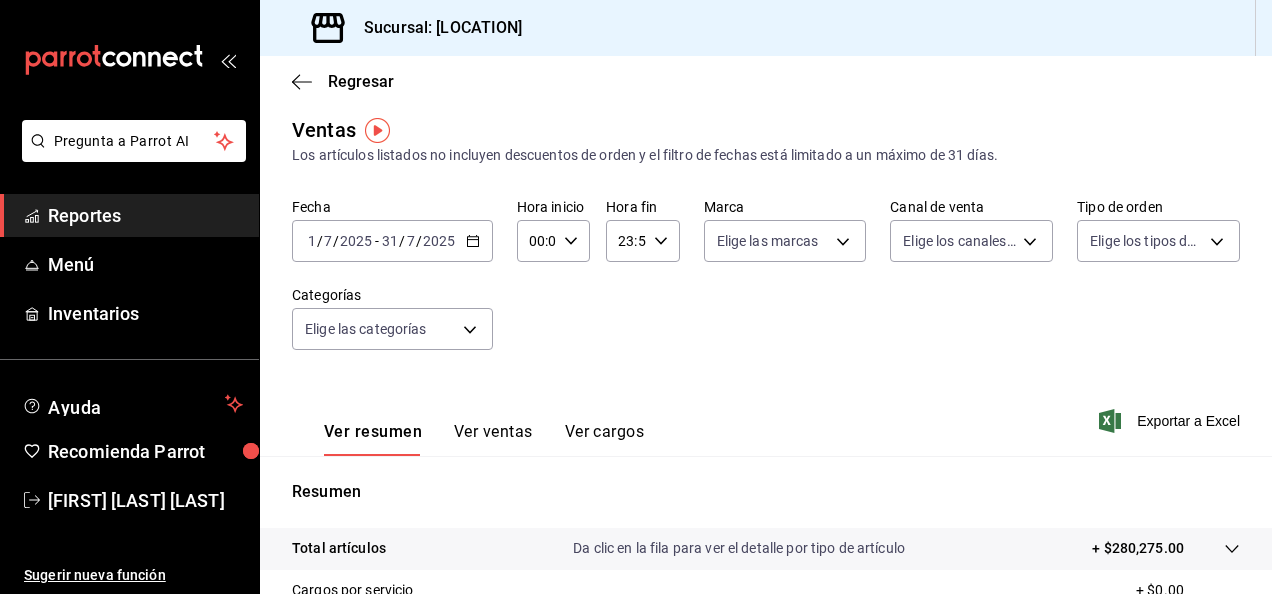 click 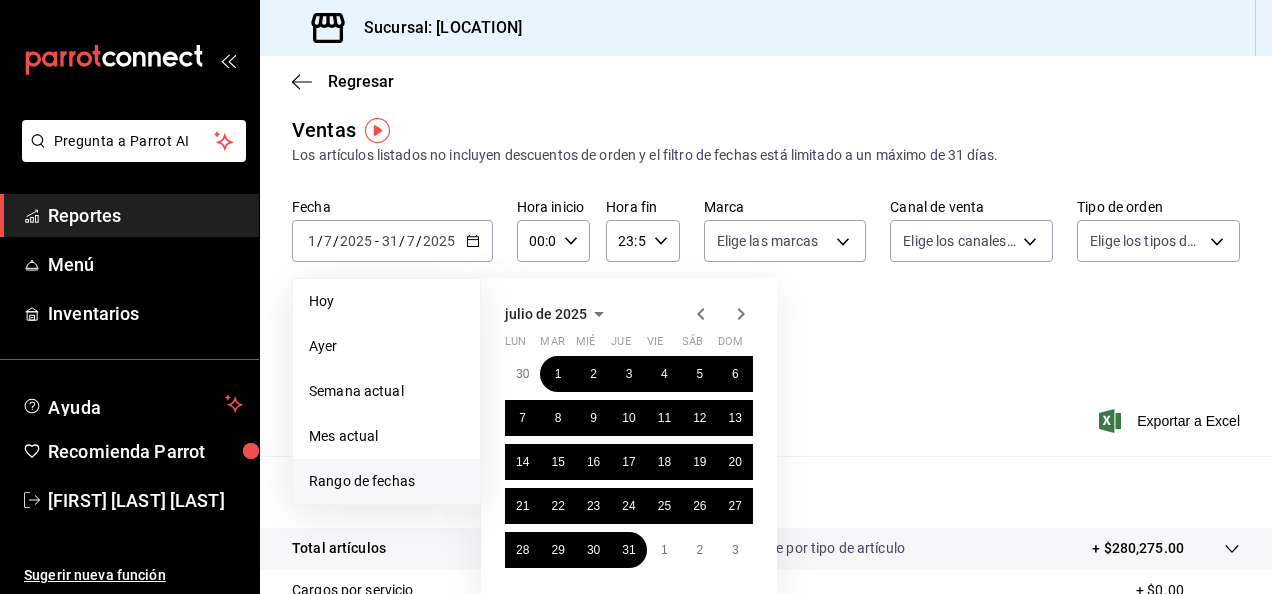 click on "julio de 2025" at bounding box center (558, 314) 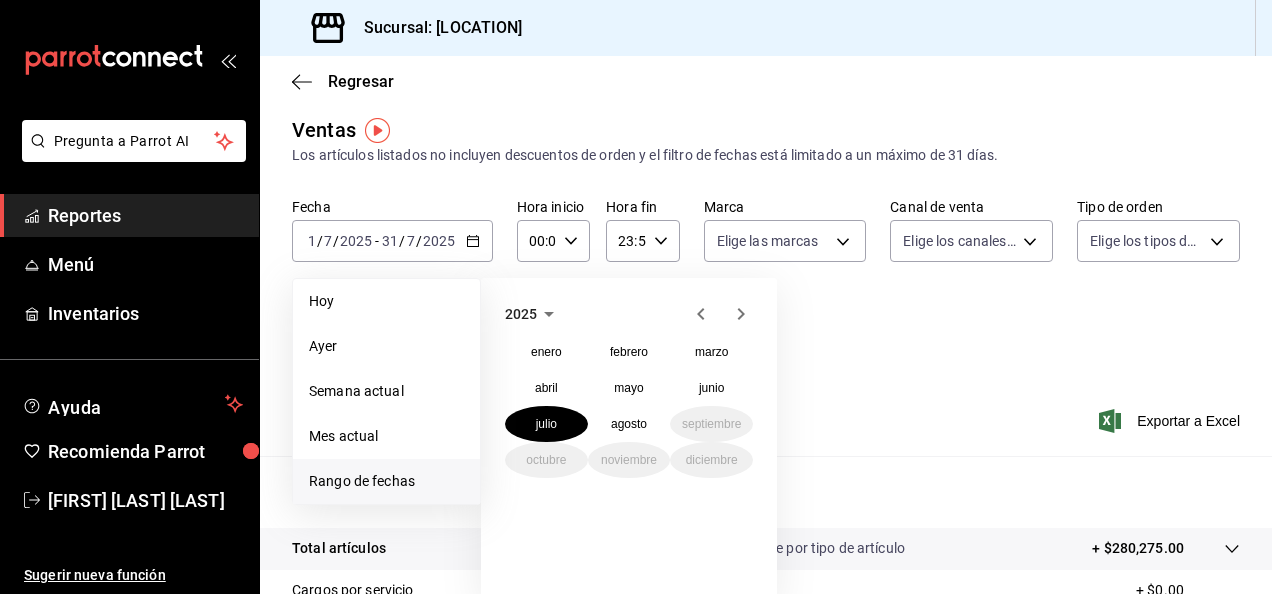 click on "2025" at bounding box center (521, 314) 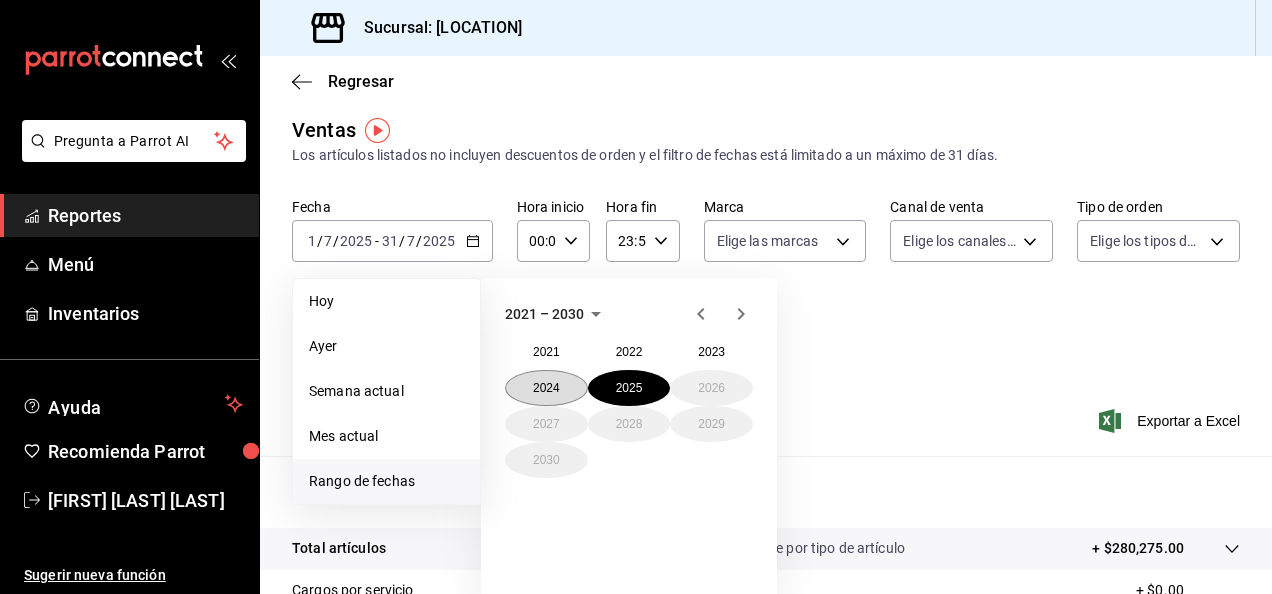 click on "2024" at bounding box center [546, 388] 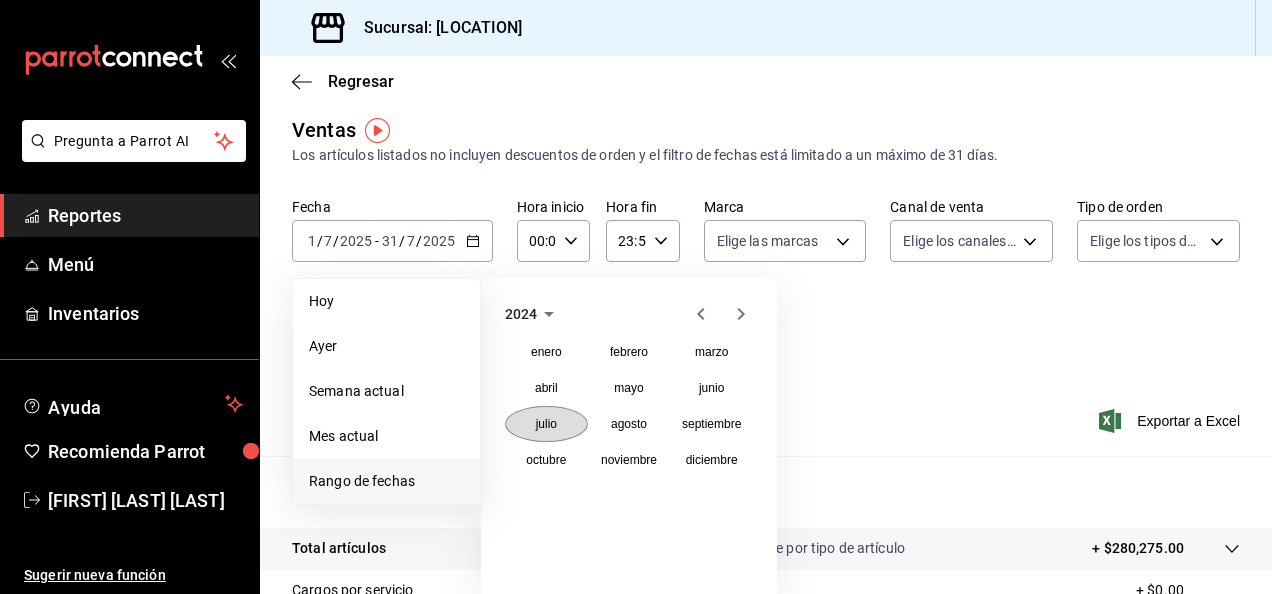 click on "julio" at bounding box center [546, 424] 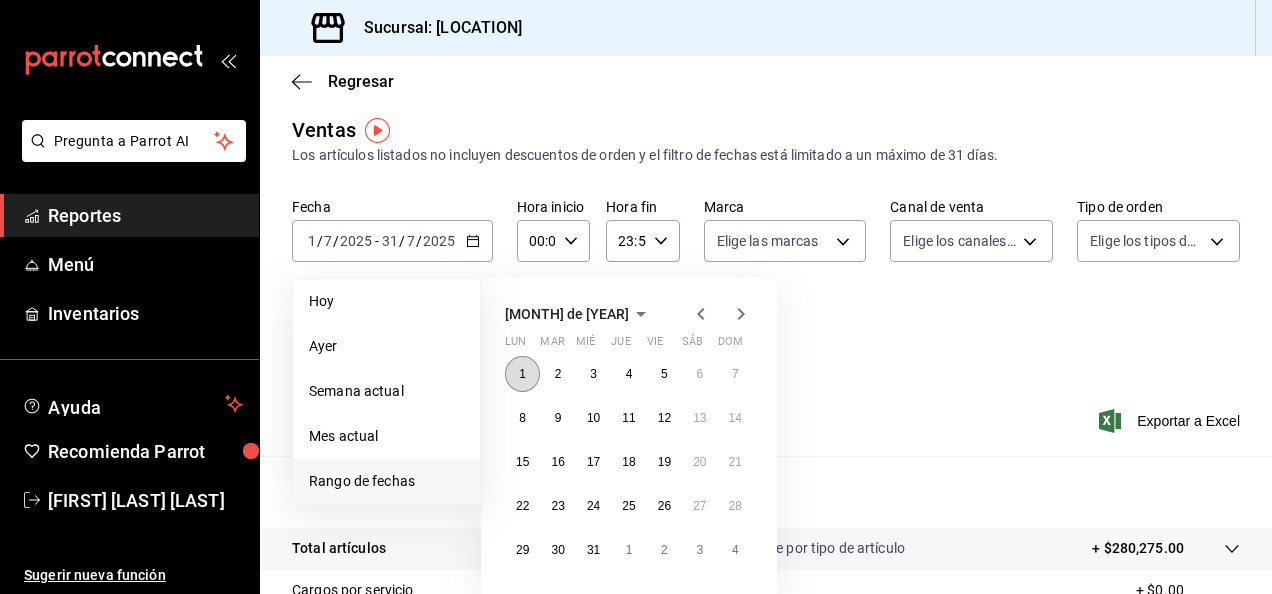 click on "1" at bounding box center (522, 374) 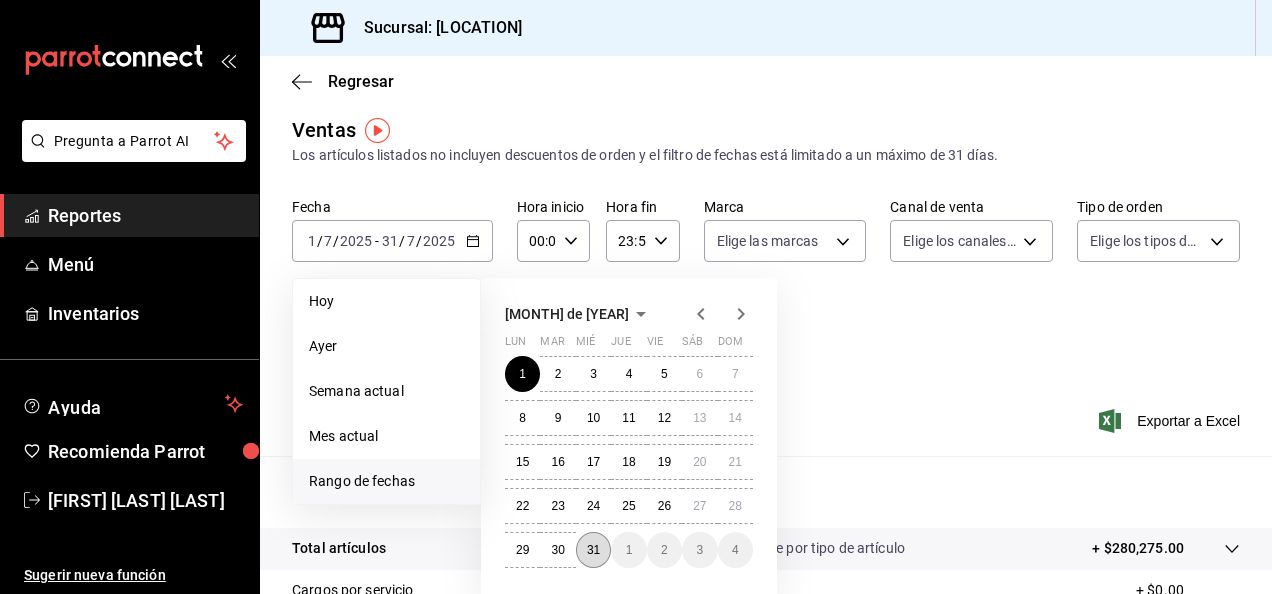 click on "31" at bounding box center (593, 550) 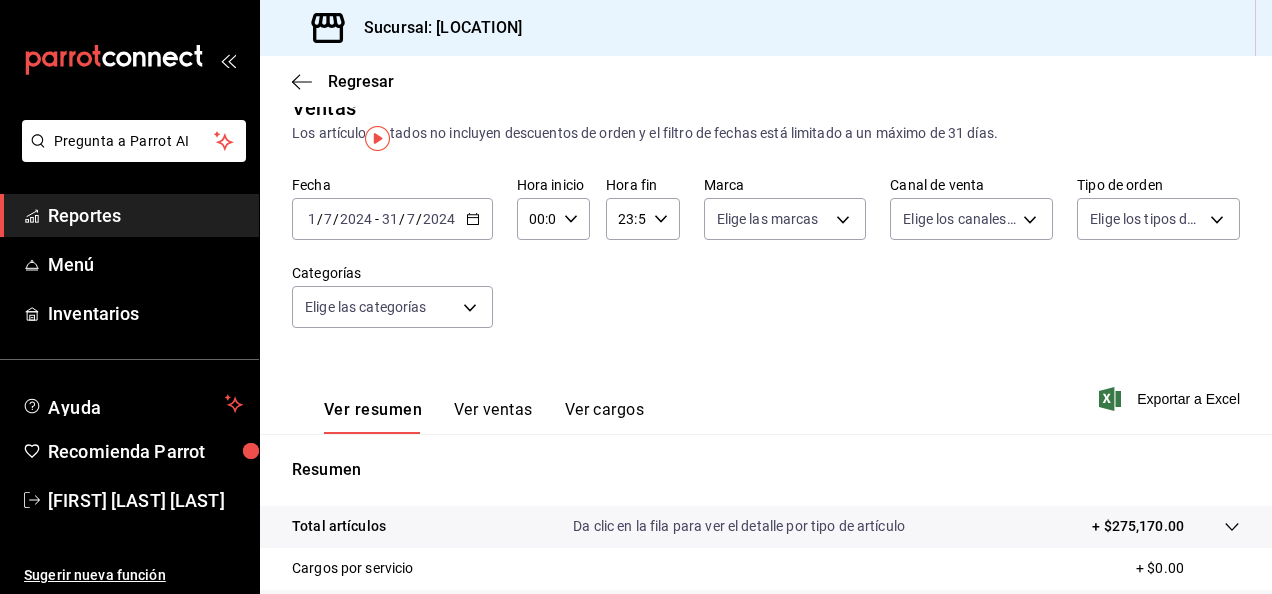 scroll, scrollTop: 0, scrollLeft: 0, axis: both 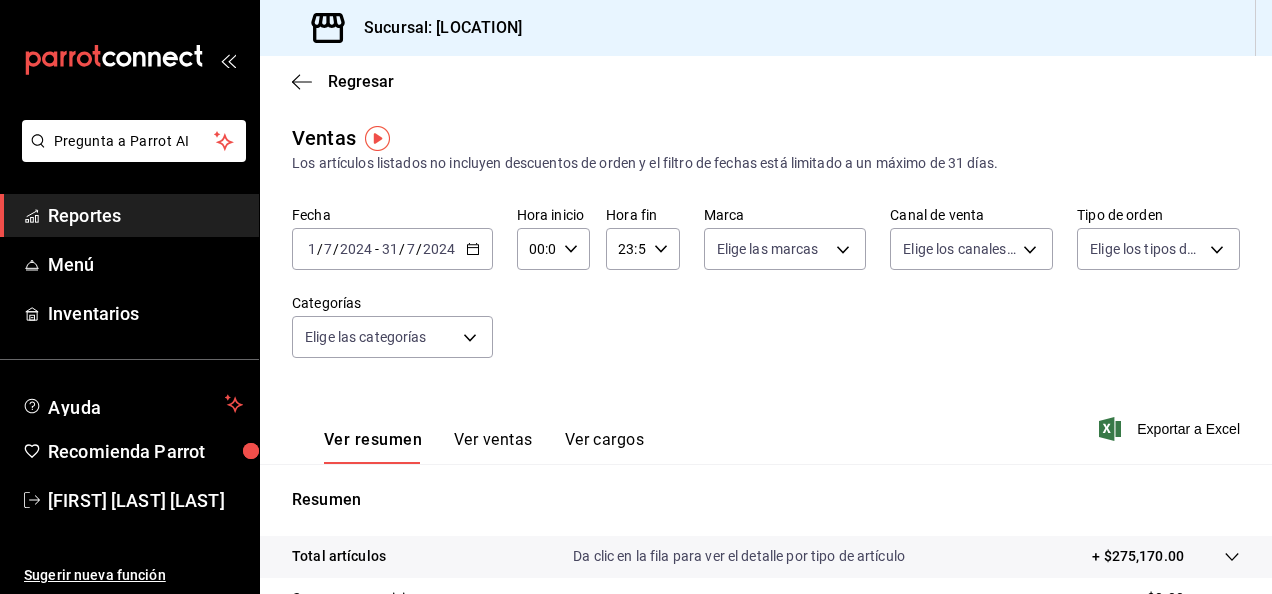 click on "[DATE] [DAY] / [MONTH] / [YEAR] - [DATE] [DAY] / [MONTH] / [YEAR]" at bounding box center (392, 249) 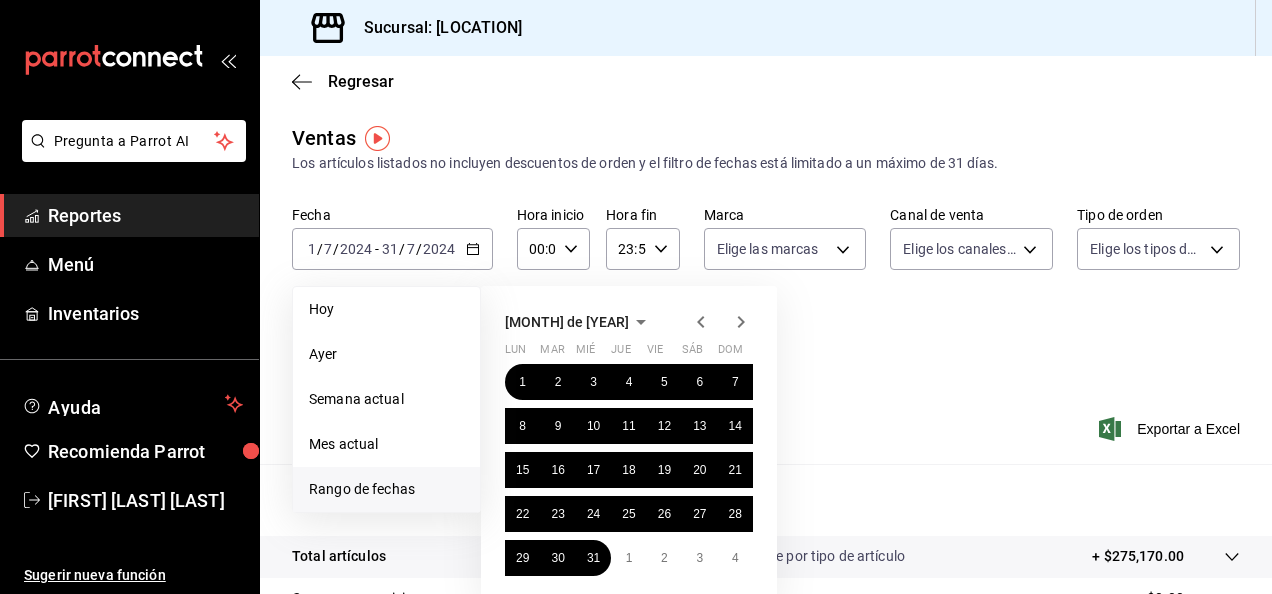 click on "[MONTH] de [YEAR]" at bounding box center [567, 322] 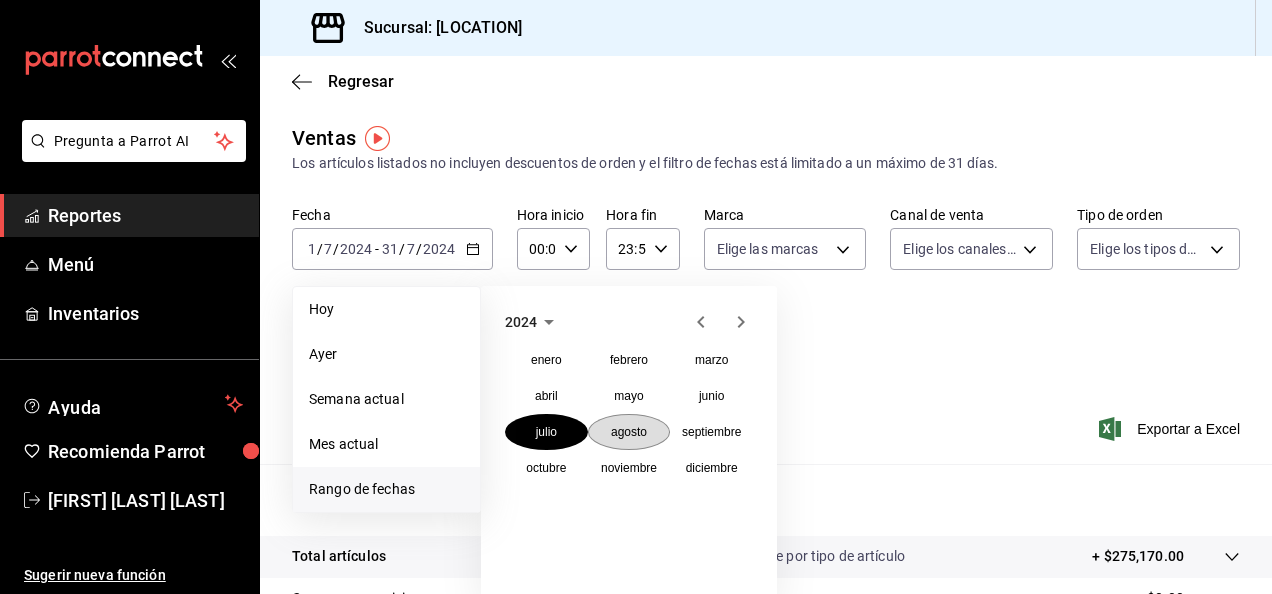 click on "agosto" at bounding box center (629, 432) 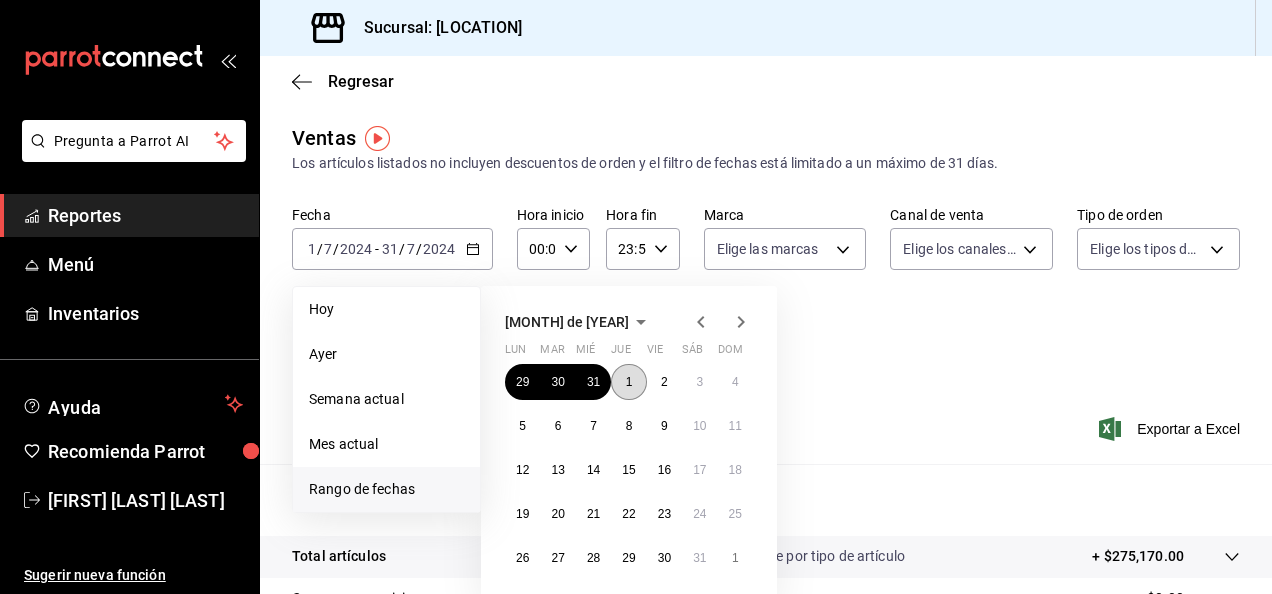 click on "1" at bounding box center (628, 382) 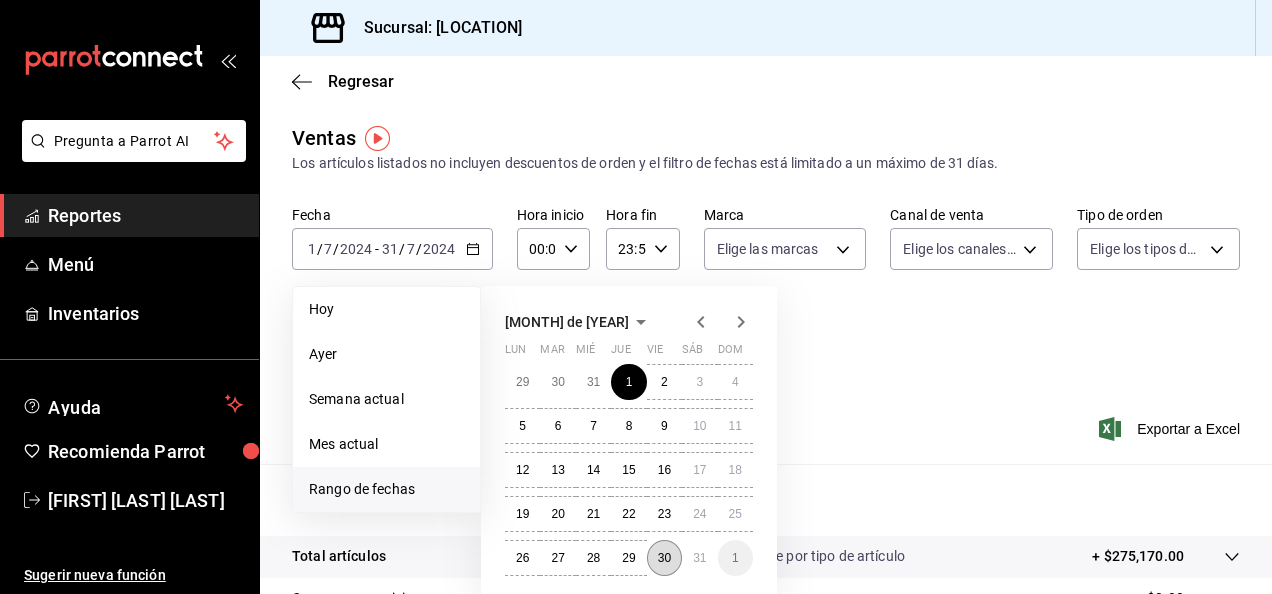click on "30" at bounding box center (664, 558) 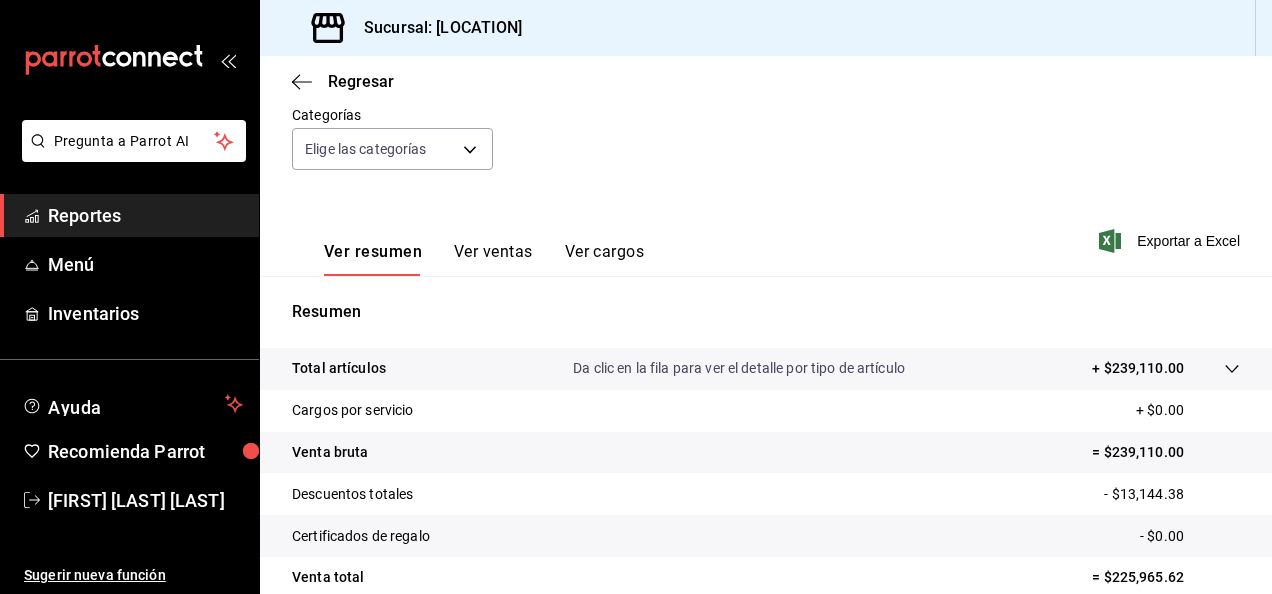 scroll, scrollTop: 0, scrollLeft: 0, axis: both 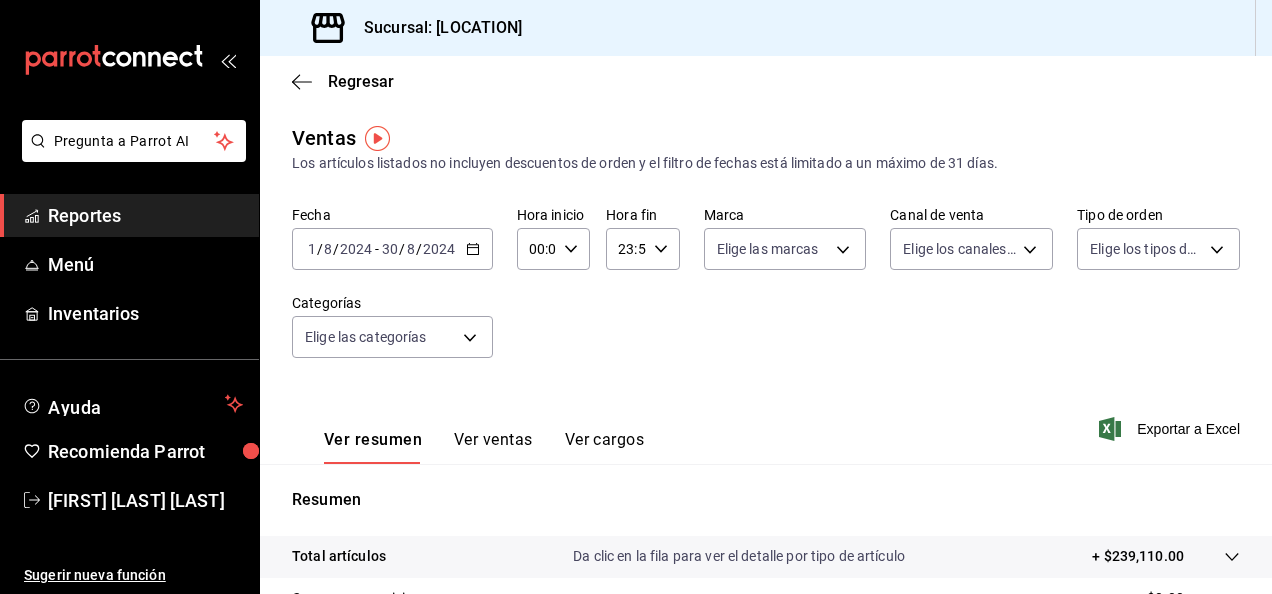 click on "2024" at bounding box center [439, 249] 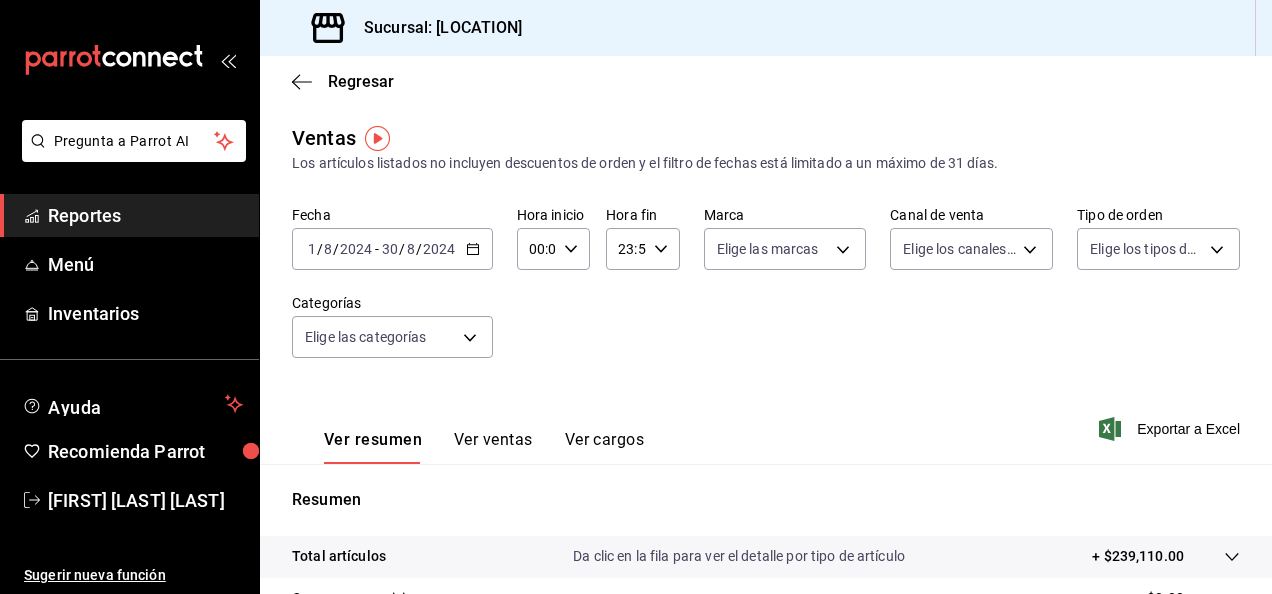 click on "2024" at bounding box center [439, 249] 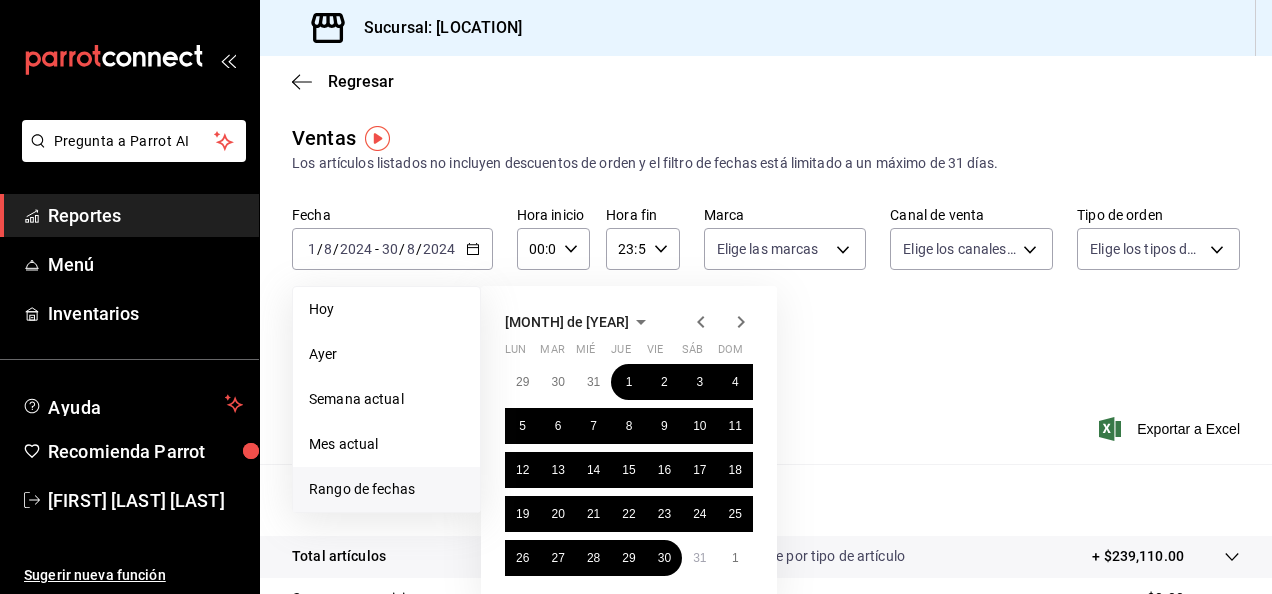 click 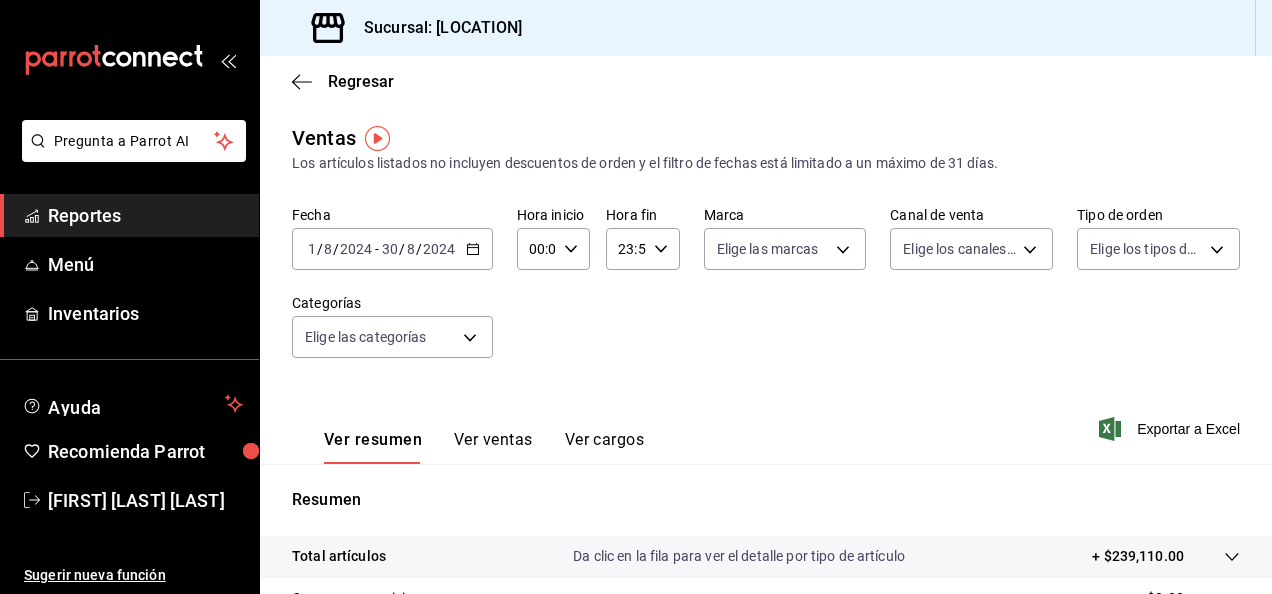 click on "Fecha [DATE] [DAY] / [MONTH] / [YEAR] - [DATE] [DAY] / [MONTH] / [YEAR] Hora inicio 00:00 Hora inicio Hora fin 23:59 Hora fin Marca Elige las marcas Canal de venta Elige los canales de venta Tipo de orden Elige los tipos de orden Categorías Elige las categorías" at bounding box center [766, 294] 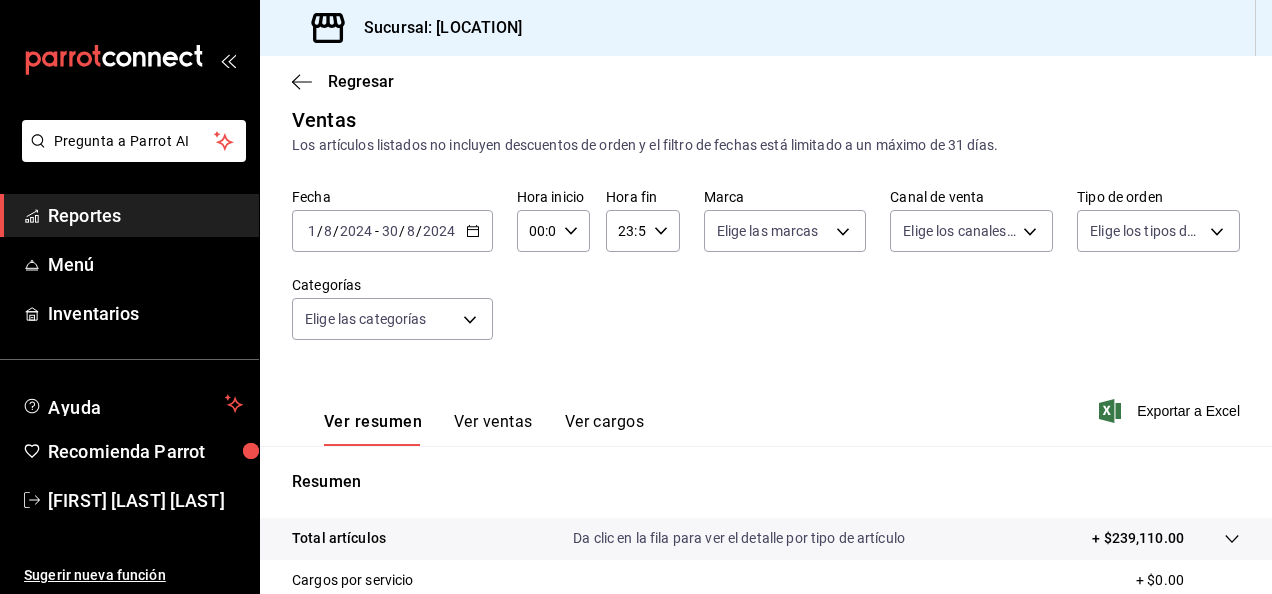 scroll, scrollTop: 0, scrollLeft: 0, axis: both 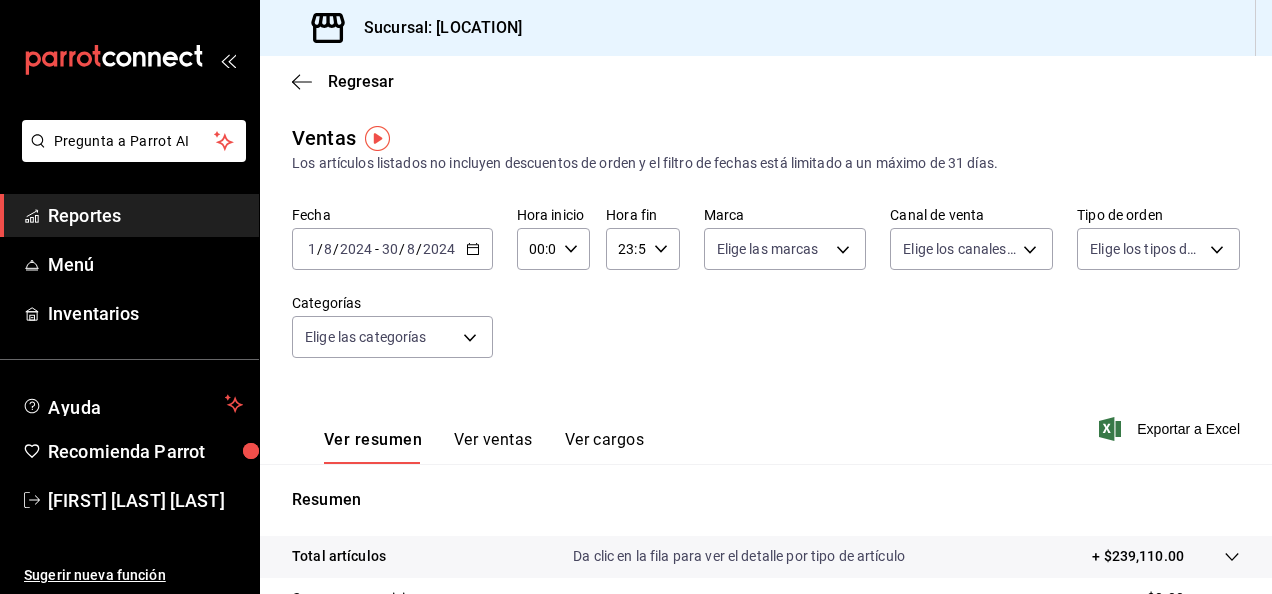 click on "[DATE] [DAY] / [MONTH] / [YEAR] - [DATE] [DAY] / [MONTH] / [YEAR]" at bounding box center [392, 249] 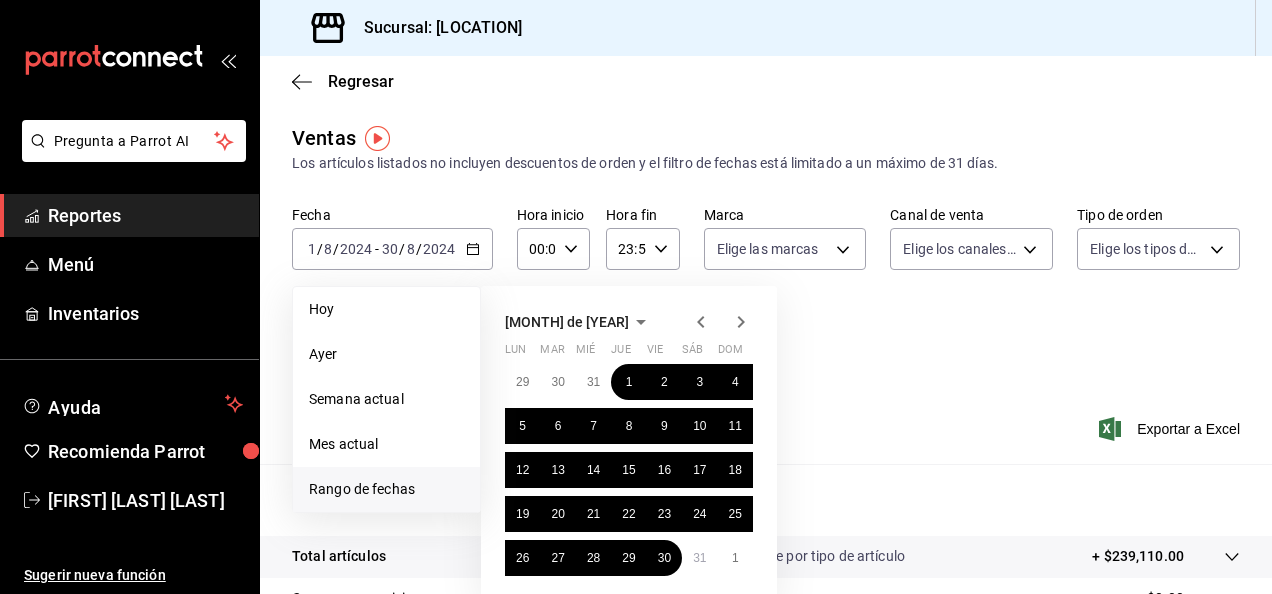 click 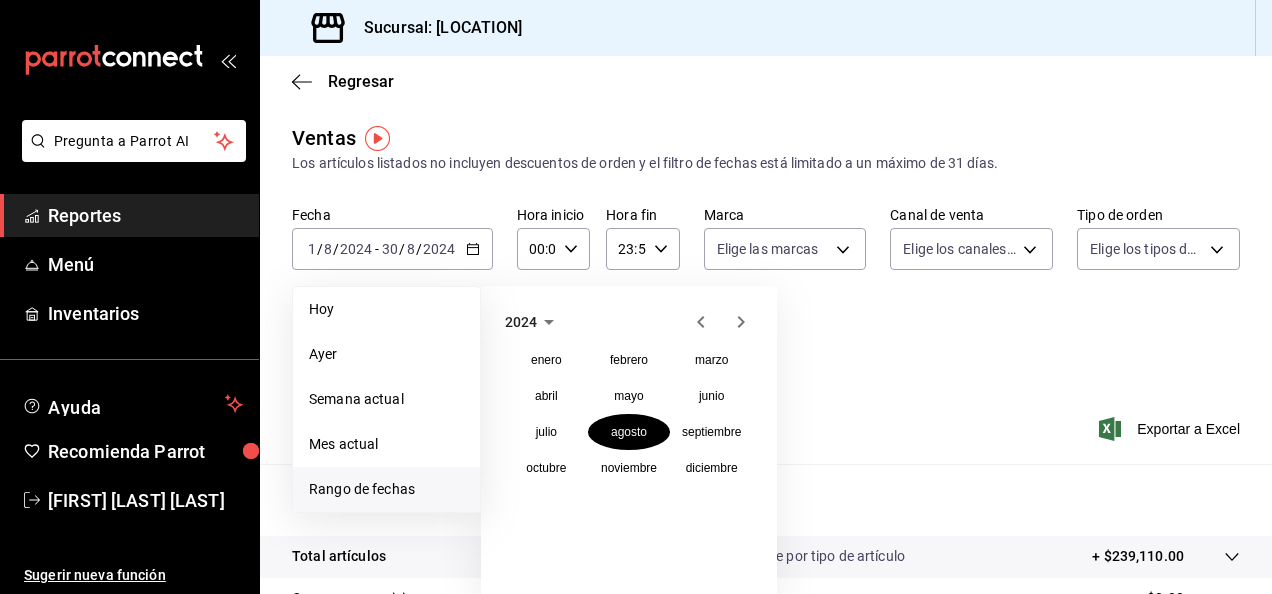 click 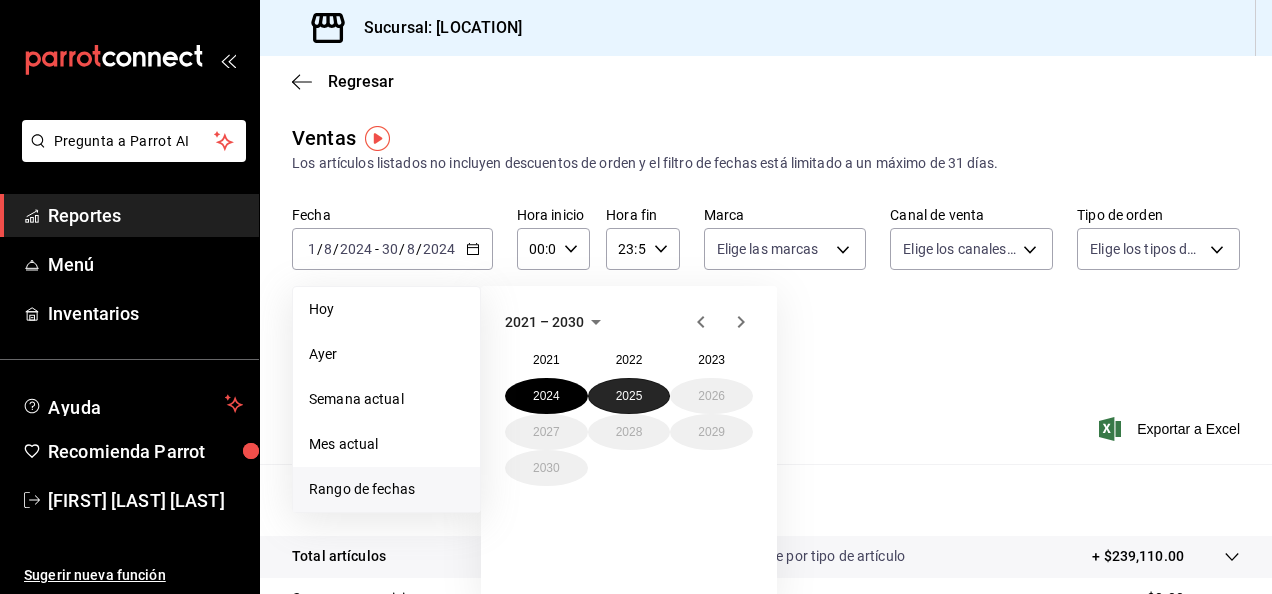 click on "2025" at bounding box center [629, 396] 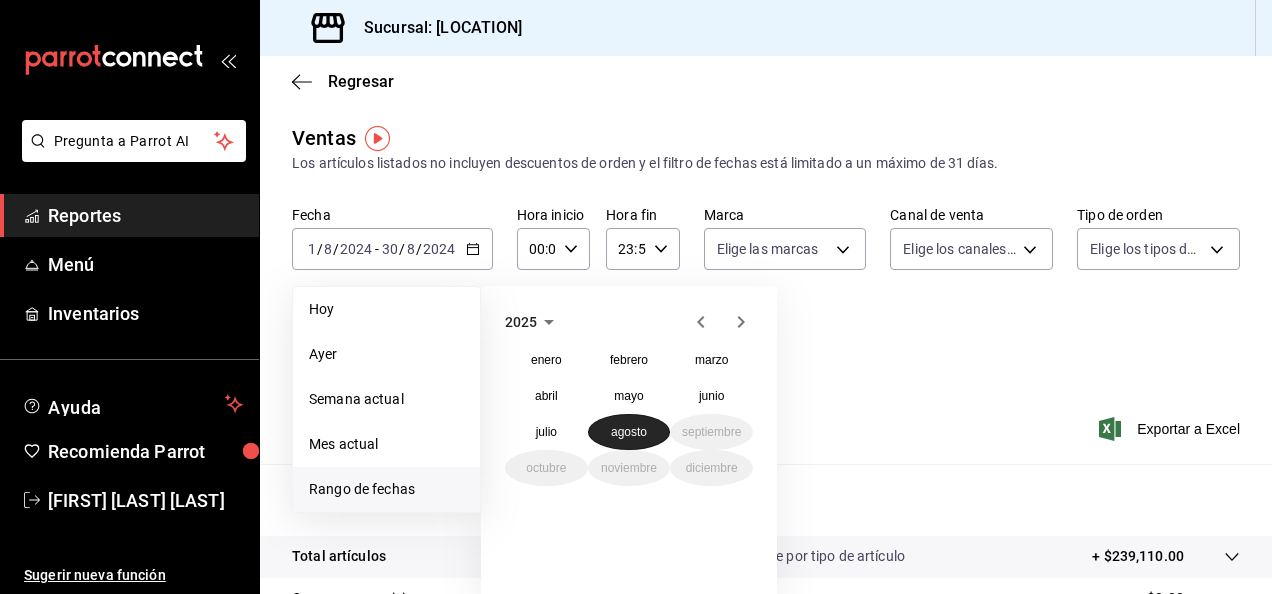 click on "agosto" at bounding box center (629, 432) 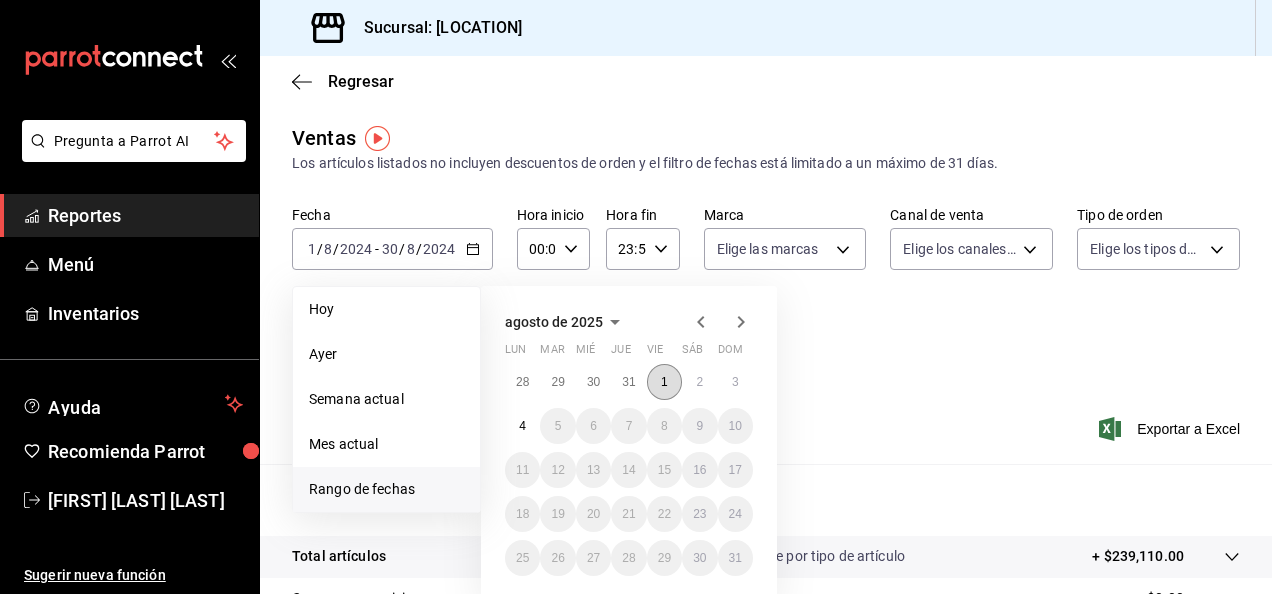 click on "1" at bounding box center [664, 382] 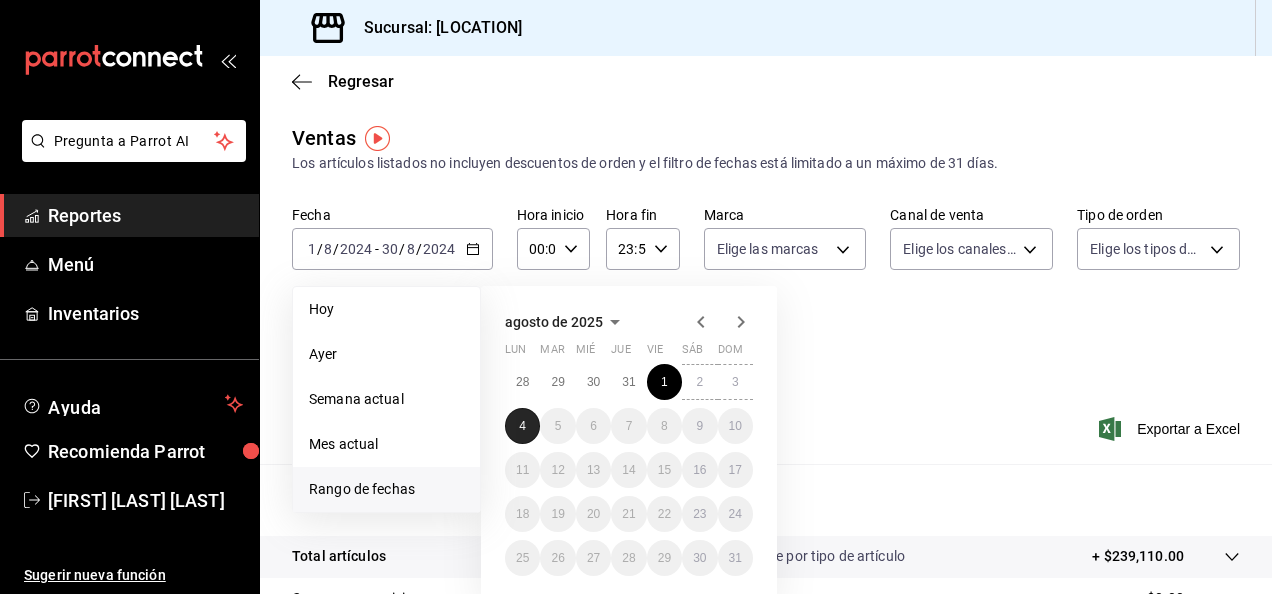 click on "4" at bounding box center [522, 426] 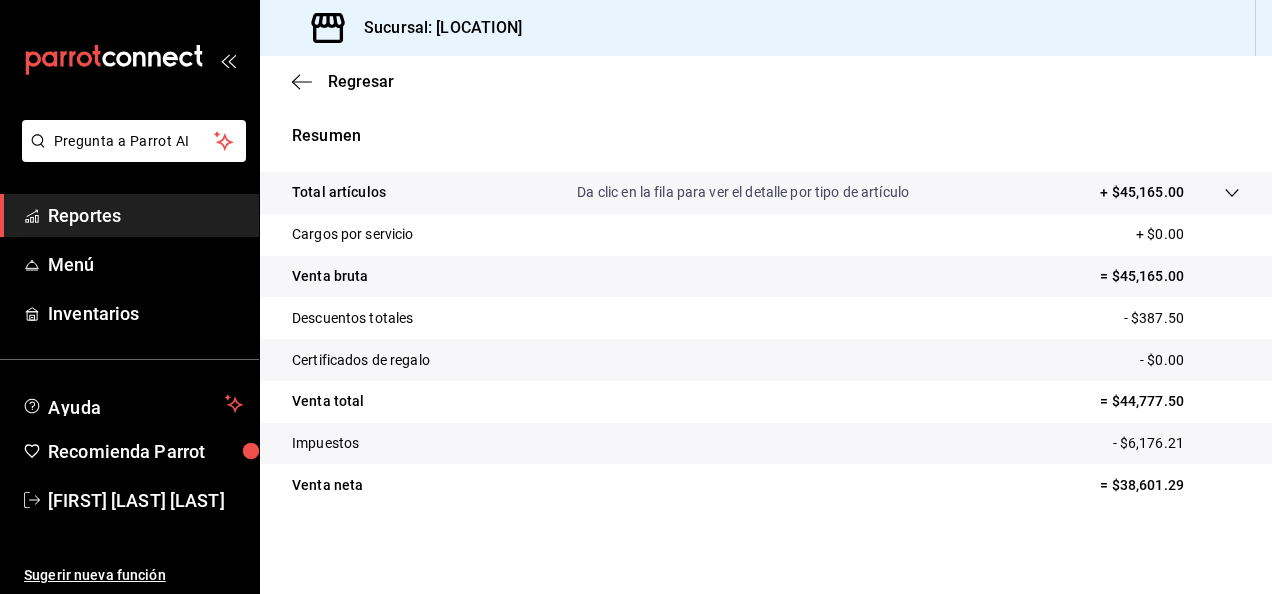 scroll, scrollTop: 364, scrollLeft: 0, axis: vertical 